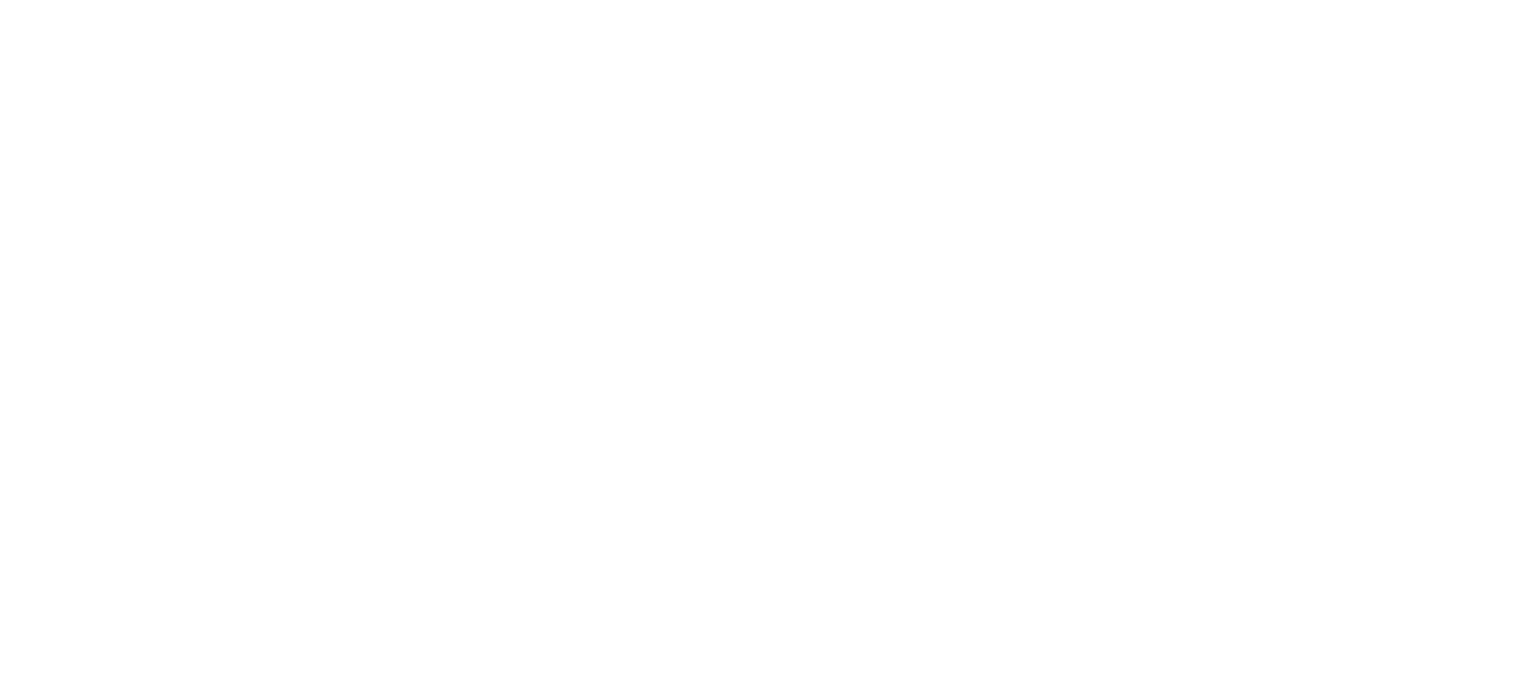 scroll, scrollTop: 0, scrollLeft: 0, axis: both 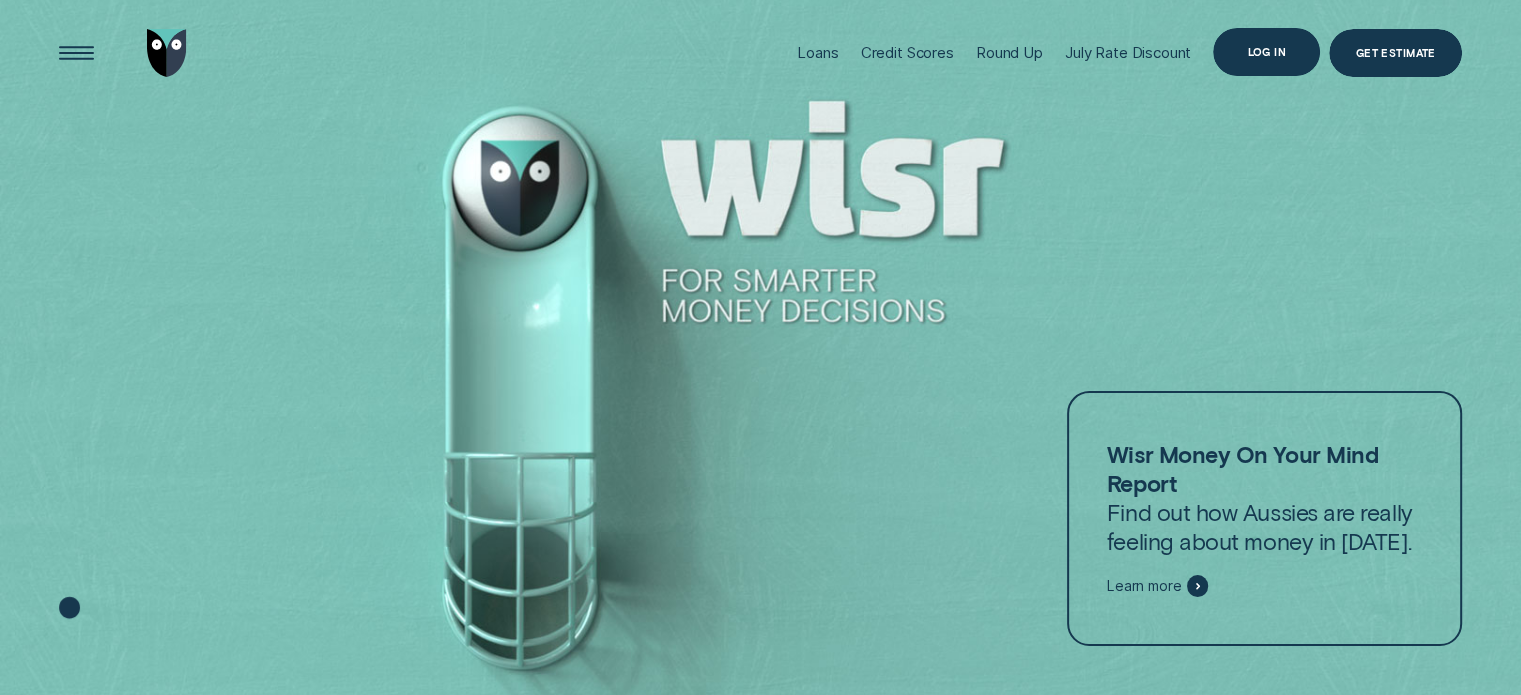 click on "Log in" at bounding box center [1266, 52] 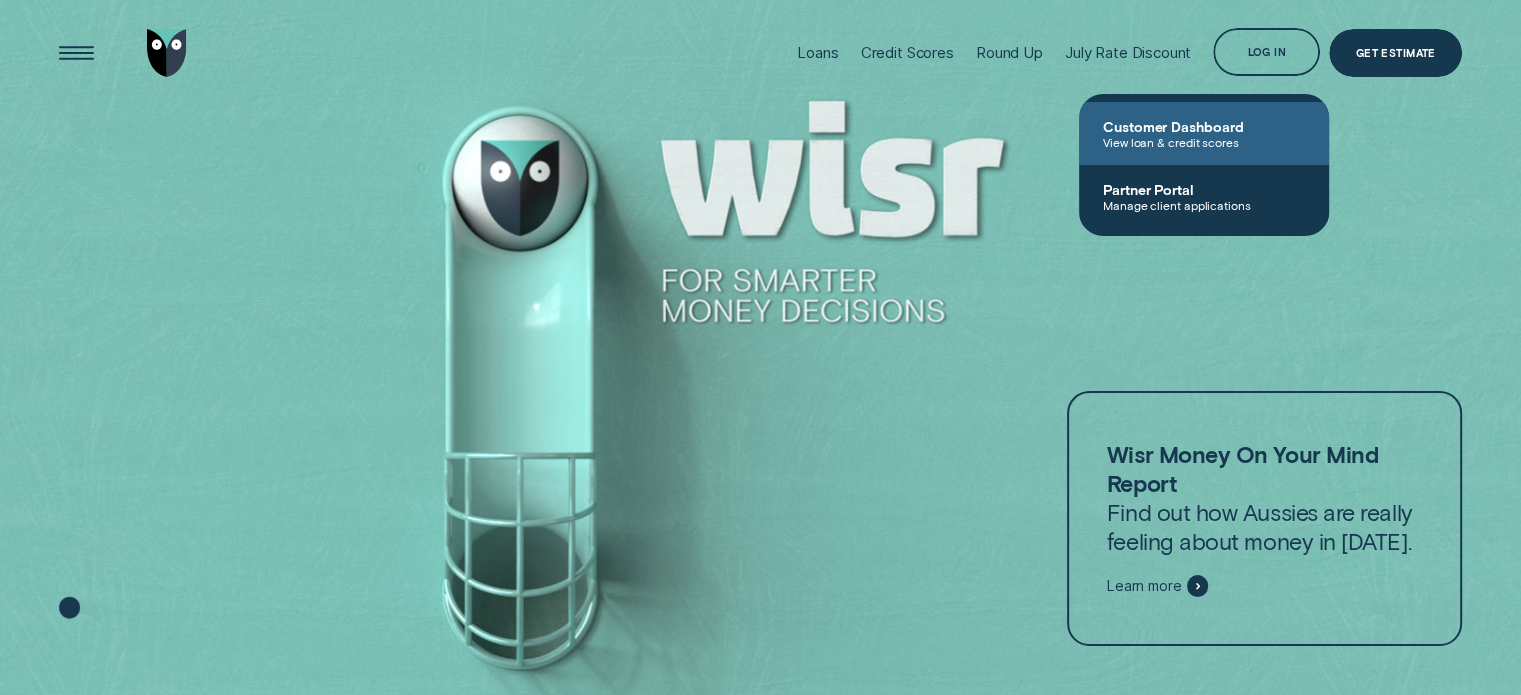 click on "View loan & credit scores" at bounding box center (1204, 142) 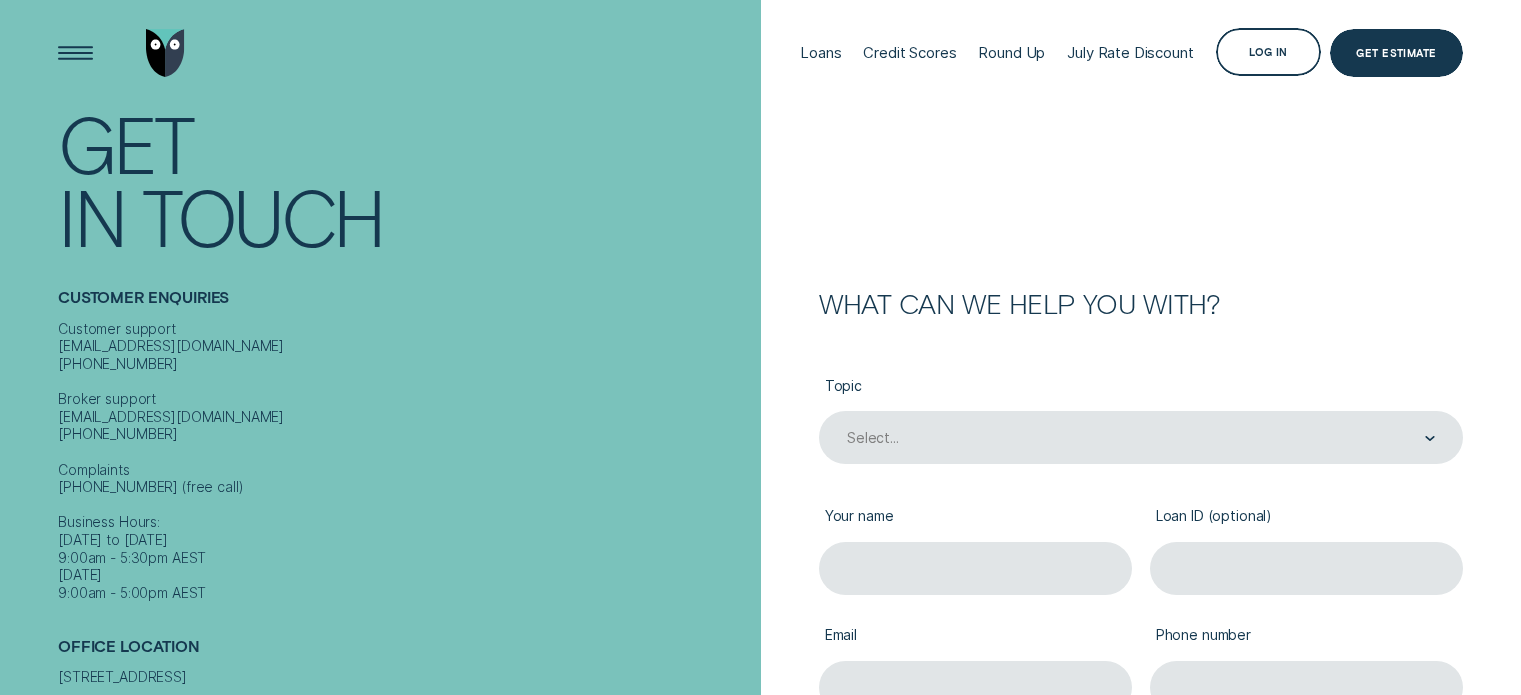 scroll, scrollTop: 0, scrollLeft: 0, axis: both 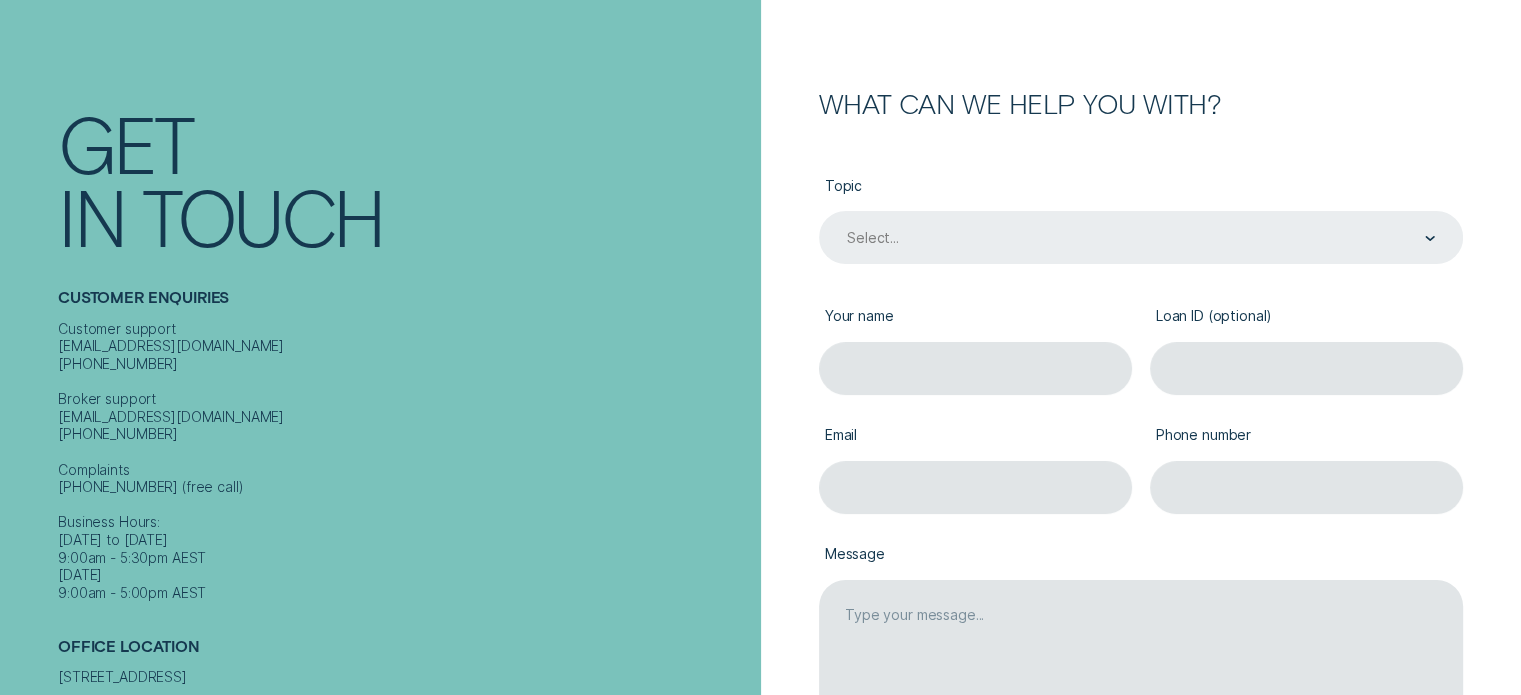 click on "Select..." at bounding box center [1141, 237] 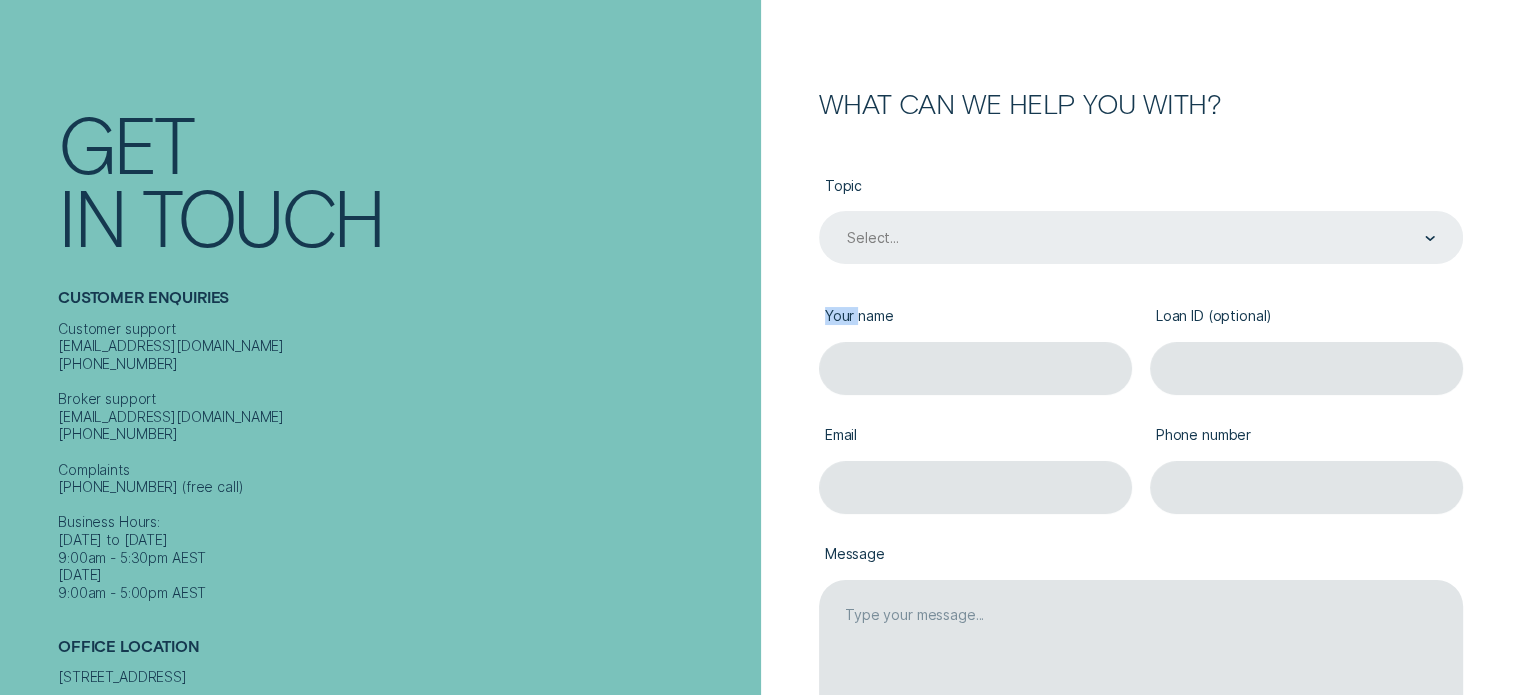 click at bounding box center (1430, 238) 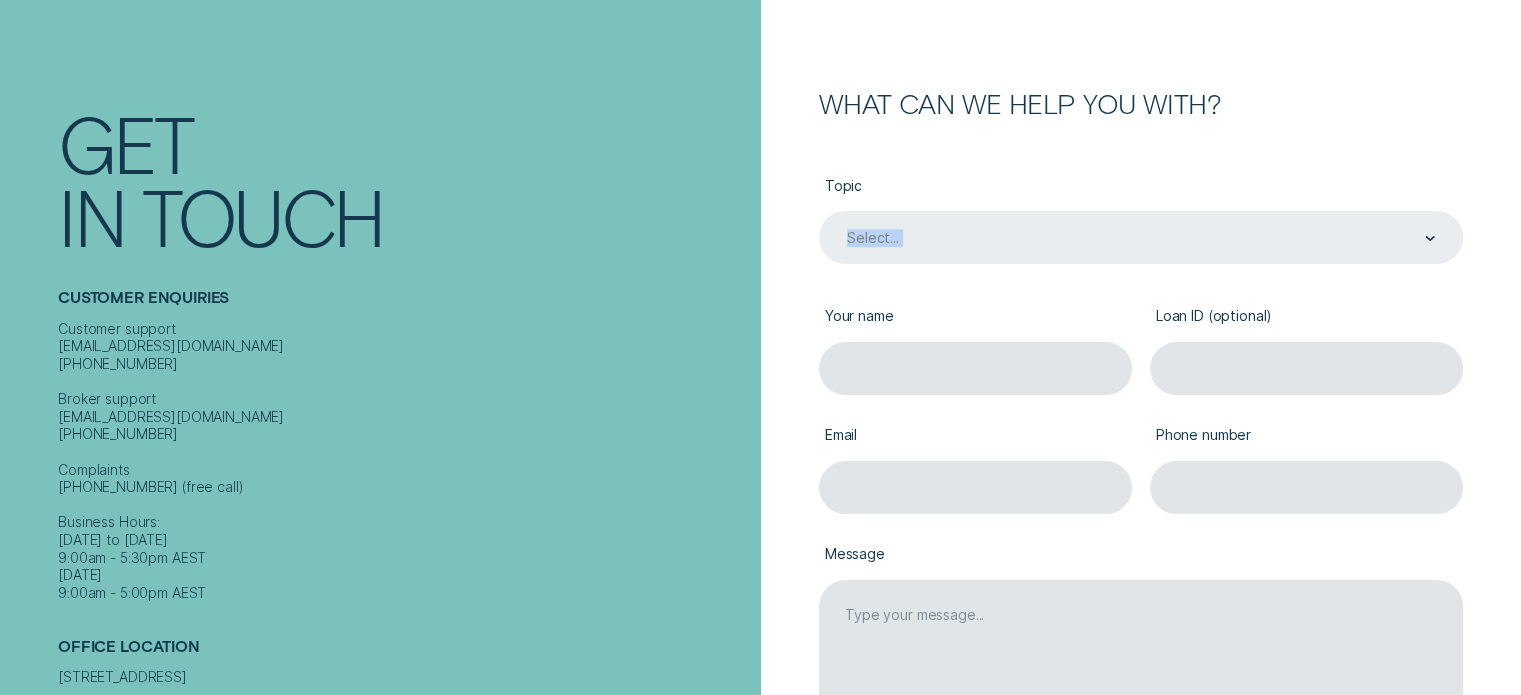 click at bounding box center [1430, 238] 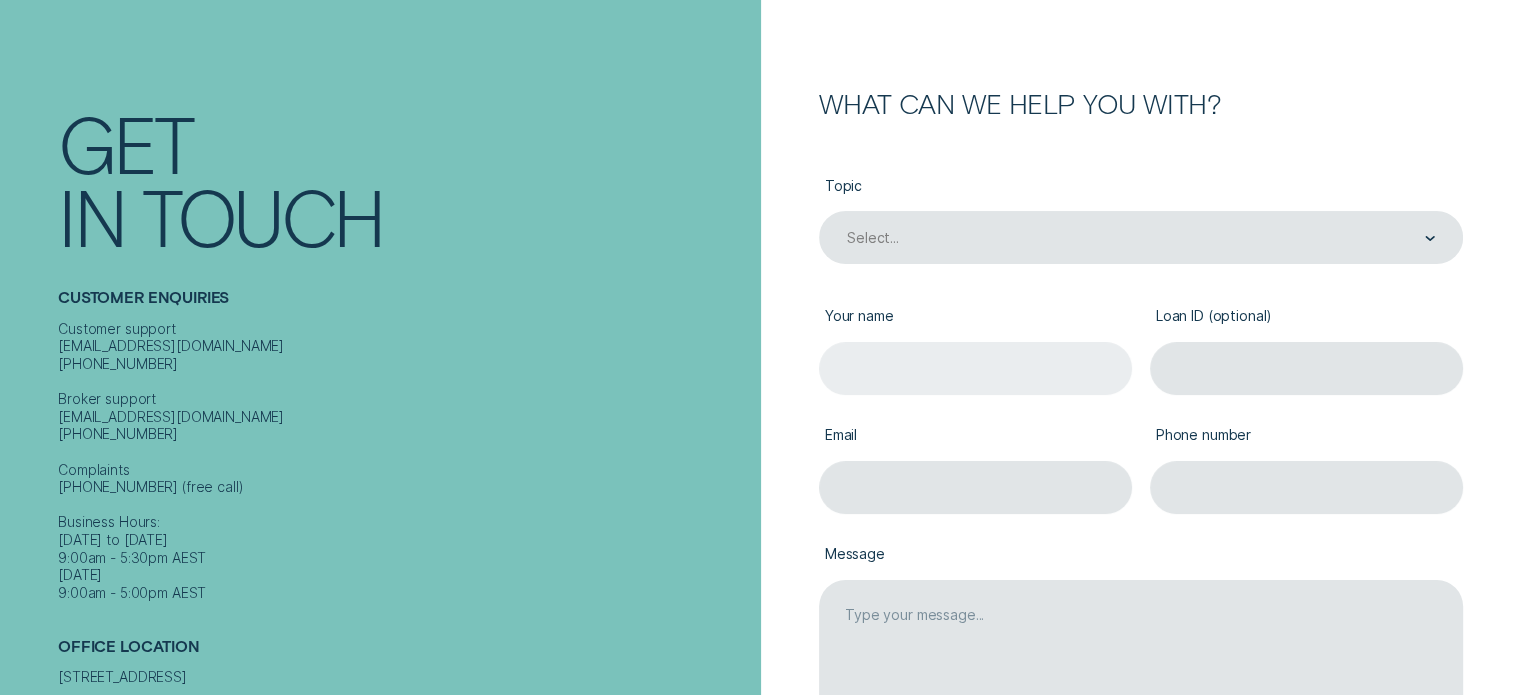 click on "Your name" at bounding box center [975, 368] 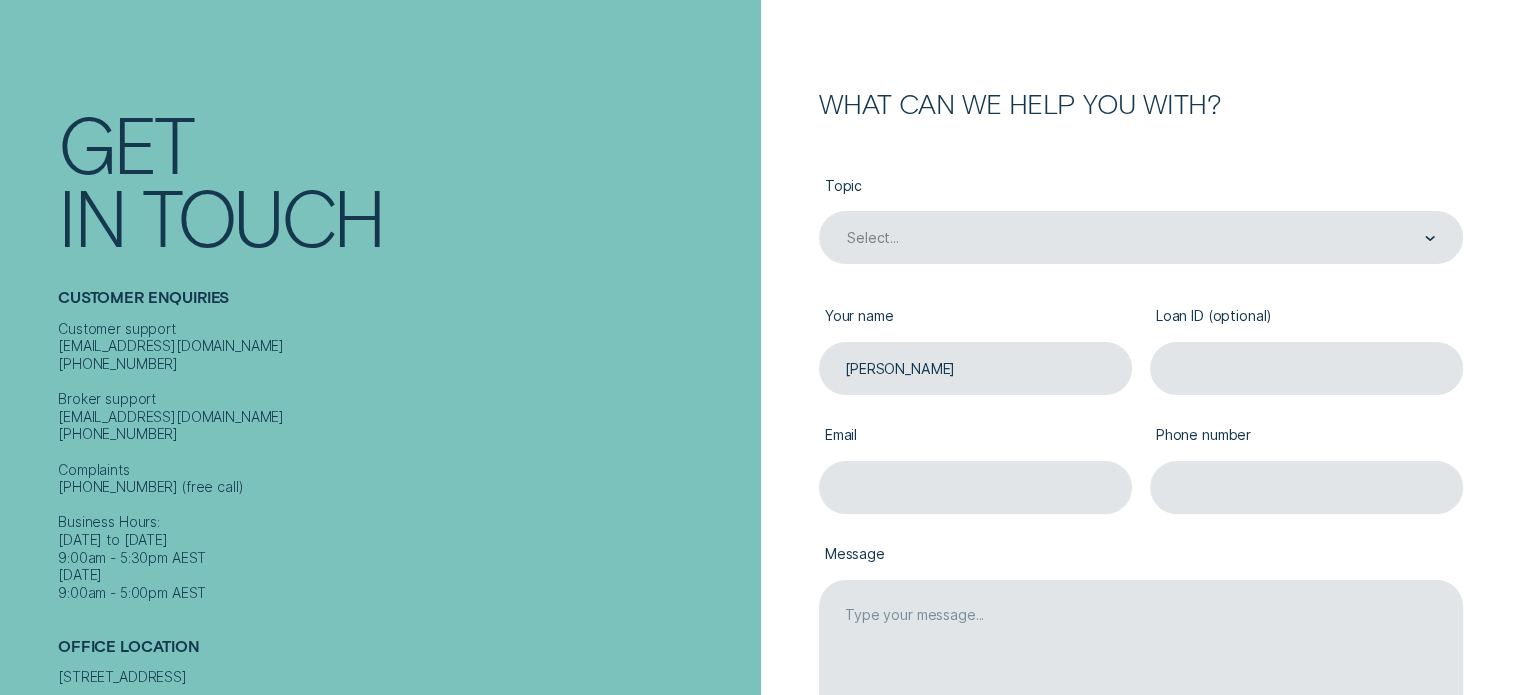 type on "Michelle Bovis" 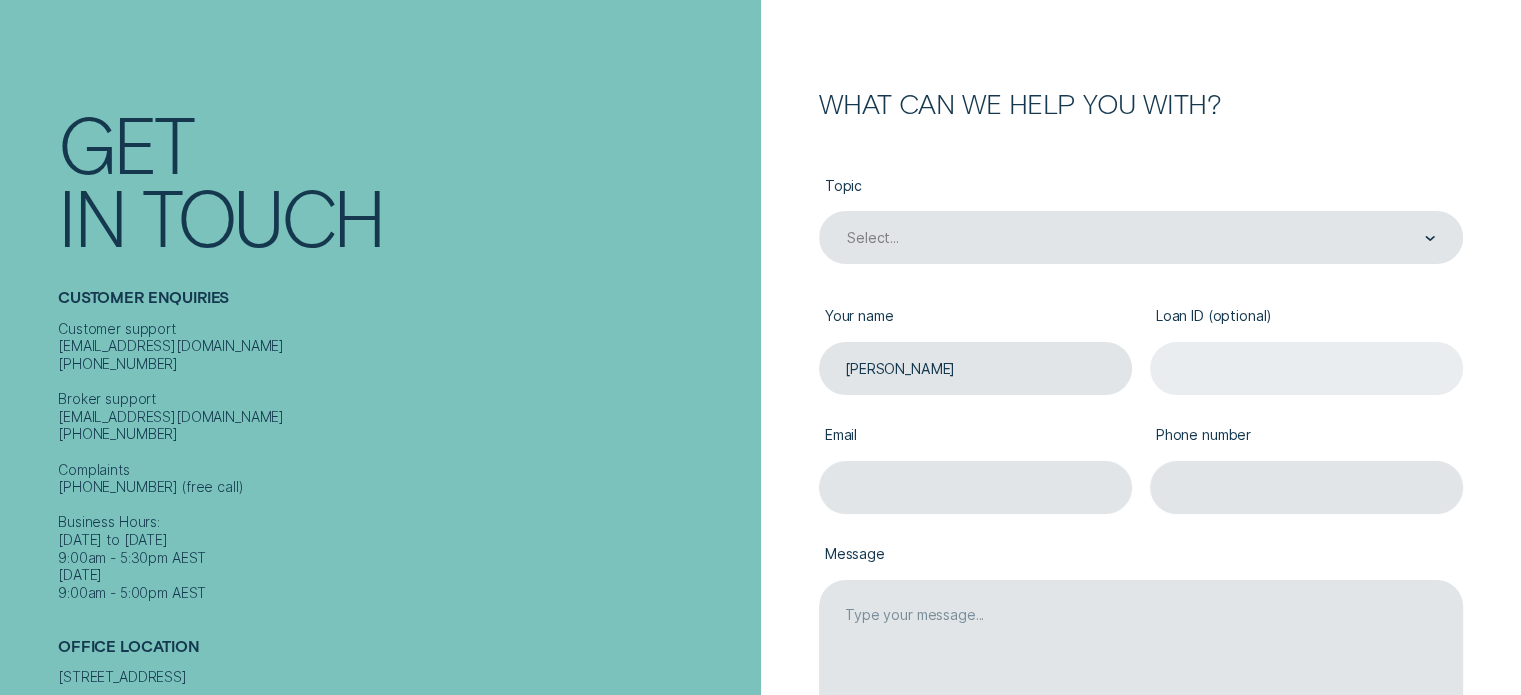 click on "Loan ID (optional)" at bounding box center [1306, 368] 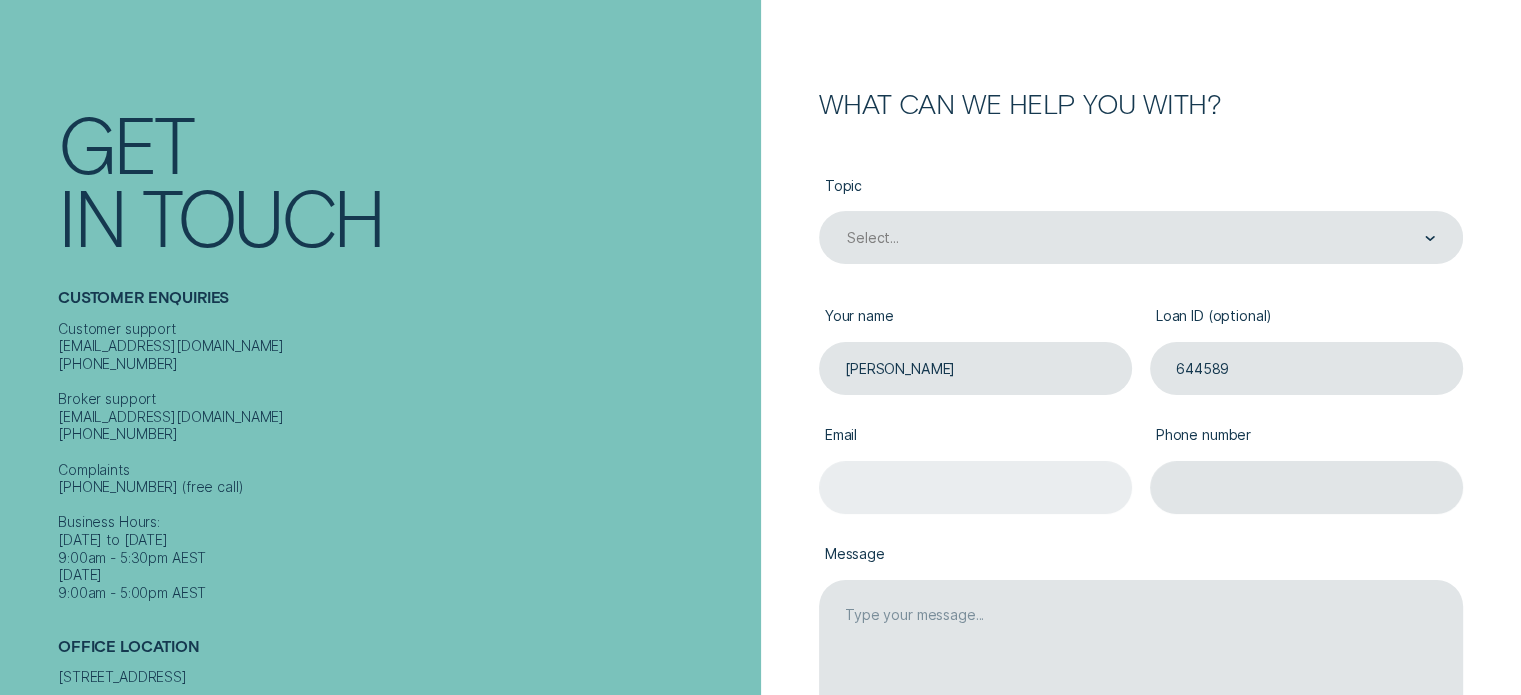 type on "644589" 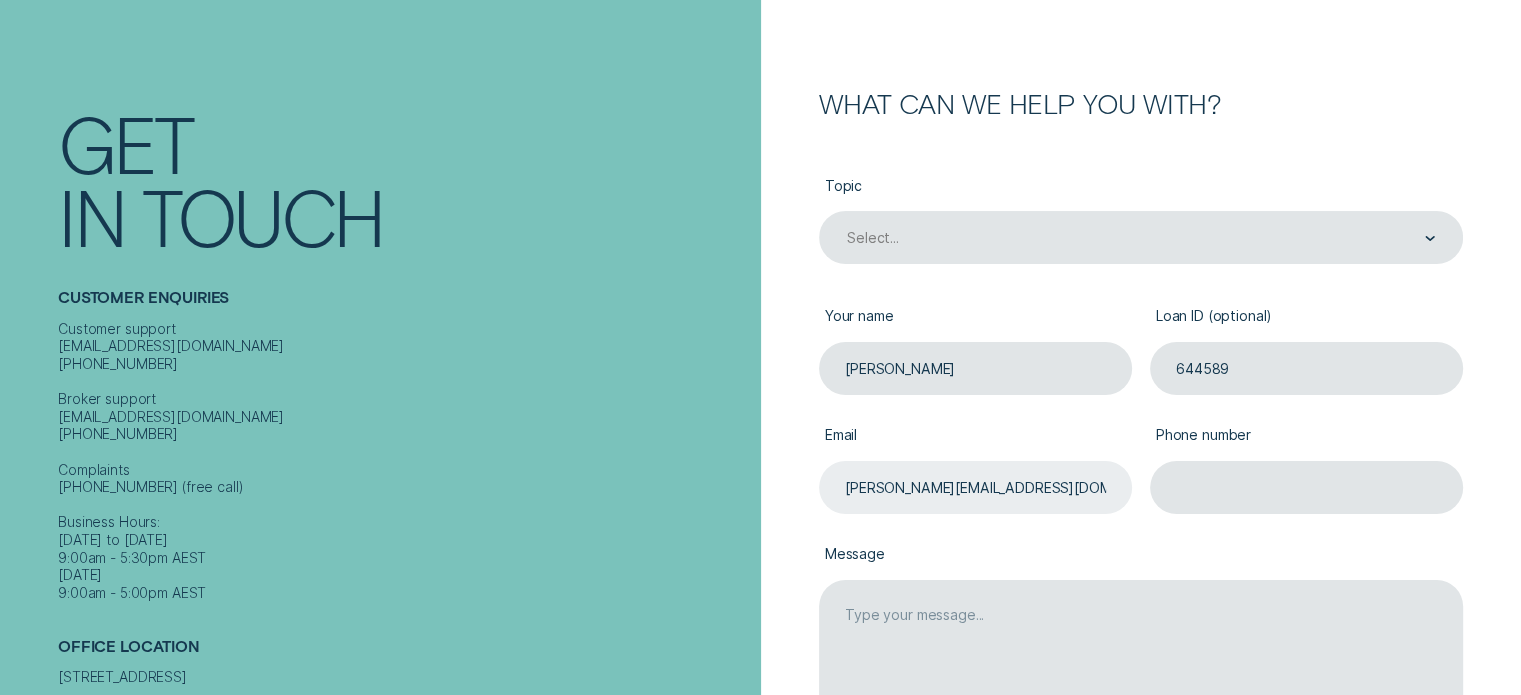 type on "michelle.bovis@yahoo.com.au" 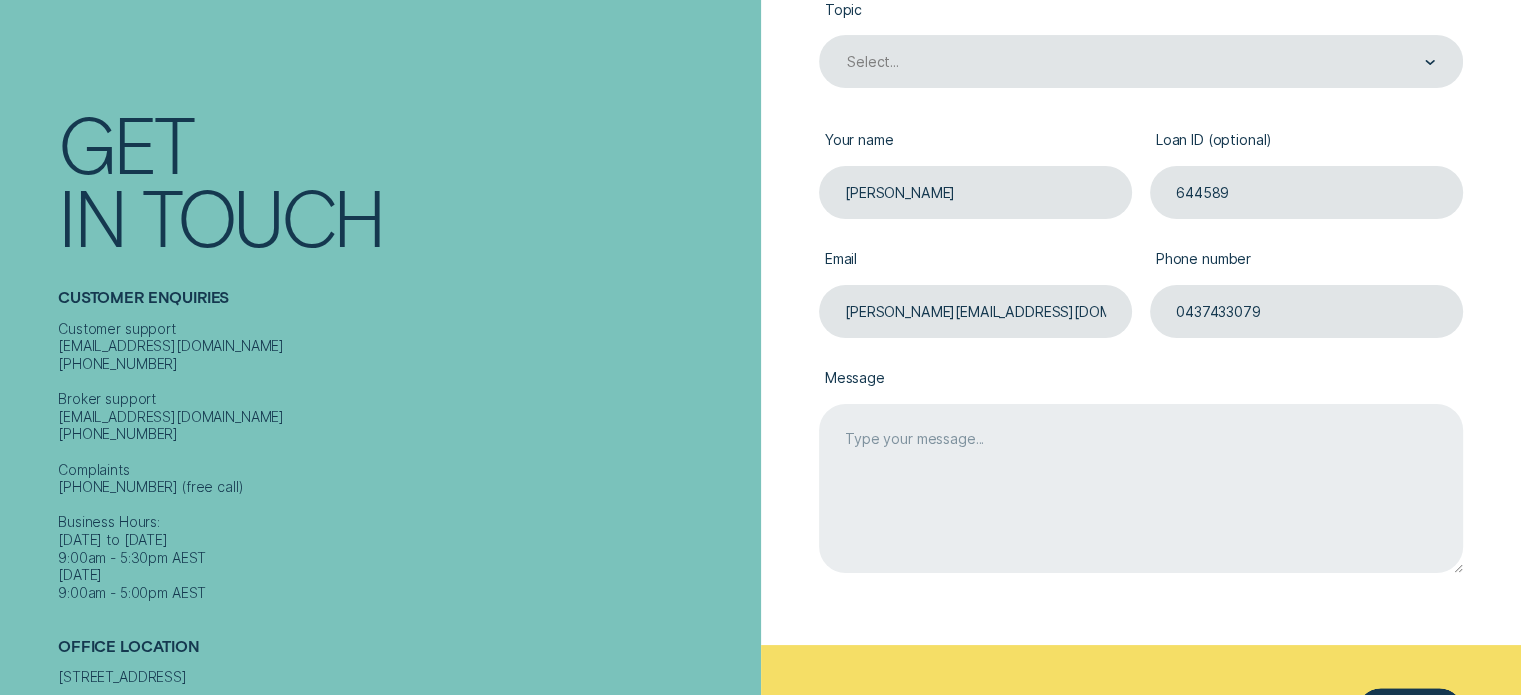 scroll, scrollTop: 400, scrollLeft: 0, axis: vertical 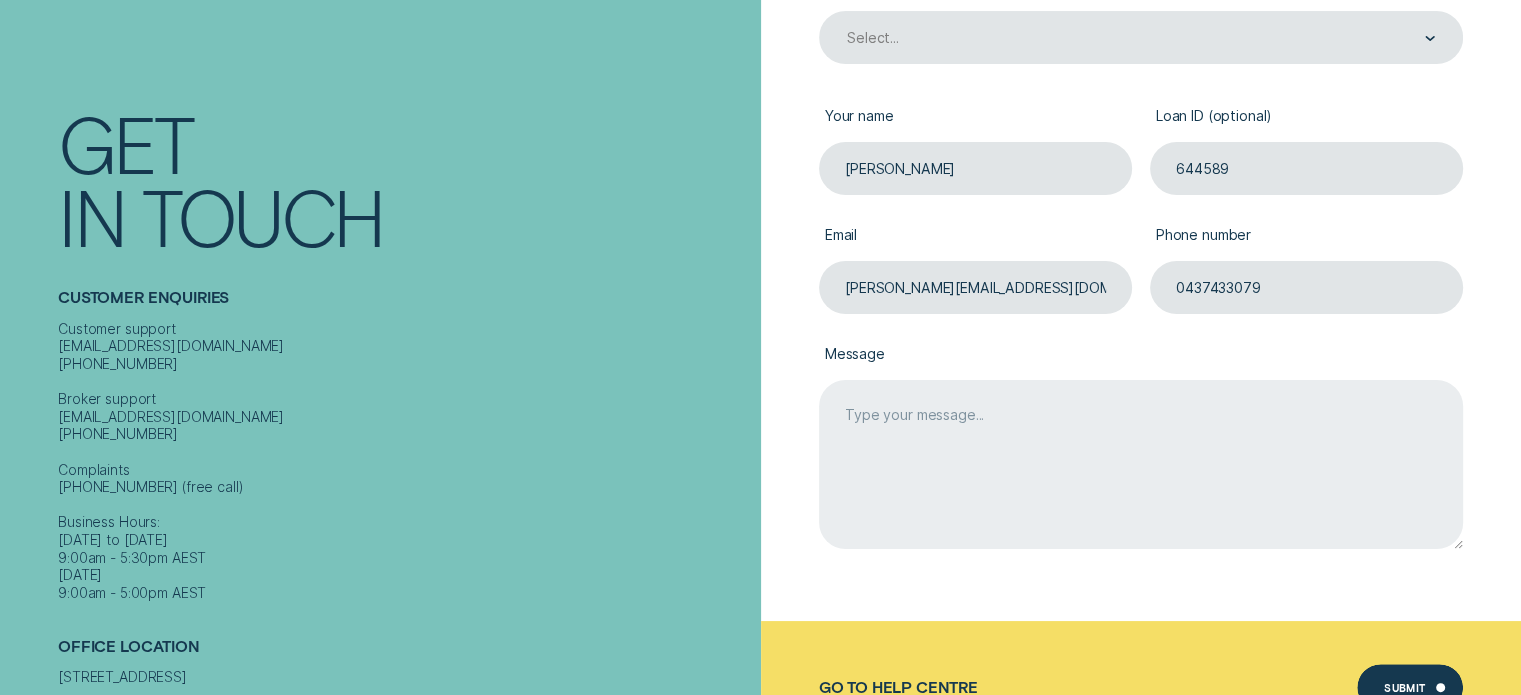 type on "0437433079" 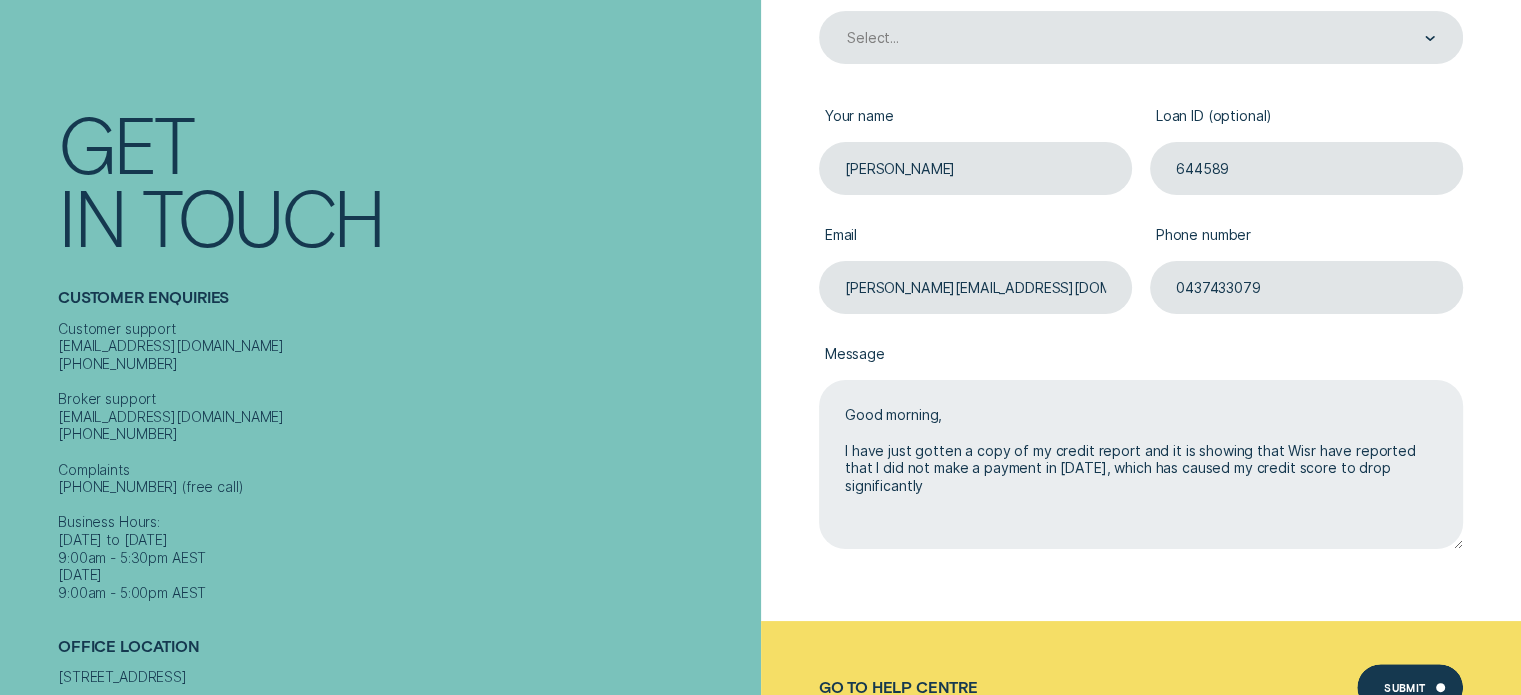 click on "Good morning,
I have just gotten a copy of my credit report and it is showing that Wisr have reported that I did not make a payment in May 2025, which has caused my credit score to drop significantly" at bounding box center (1141, 464) 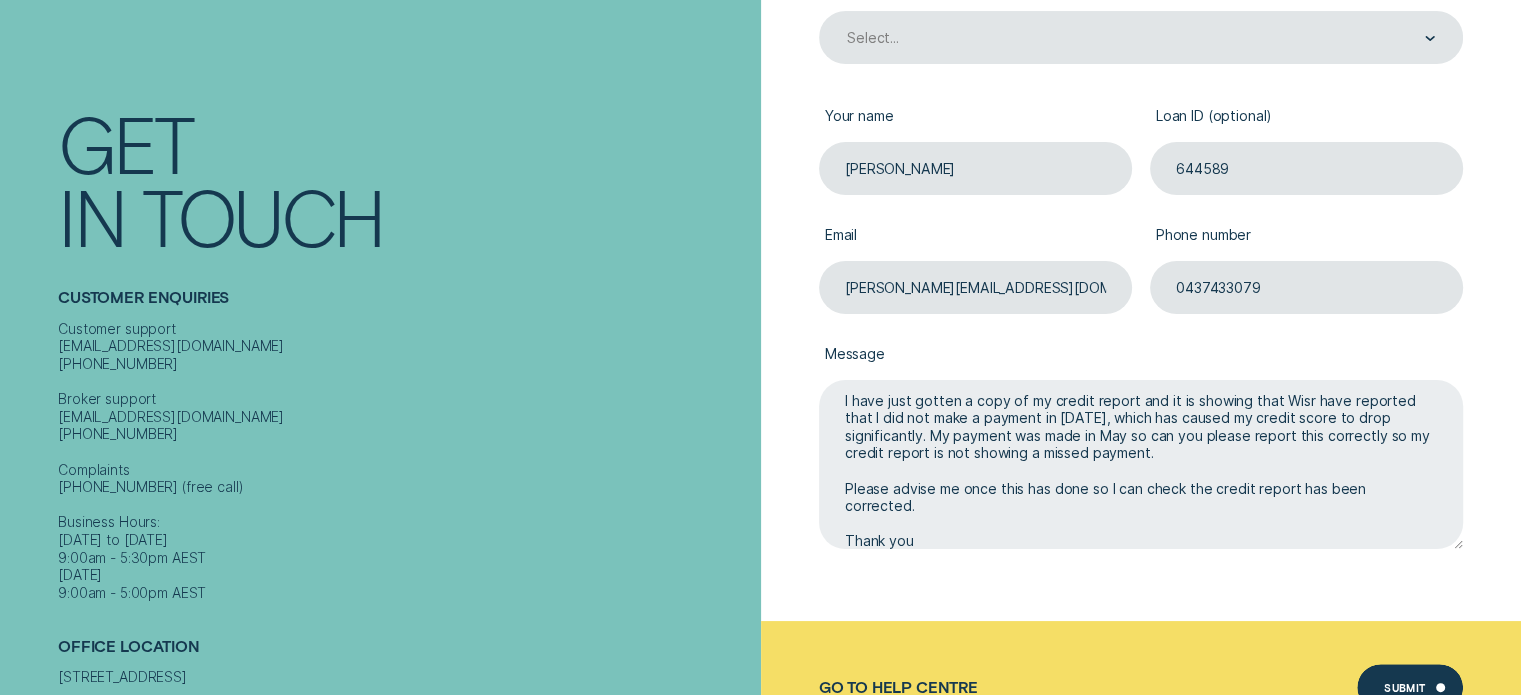 scroll, scrollTop: 68, scrollLeft: 0, axis: vertical 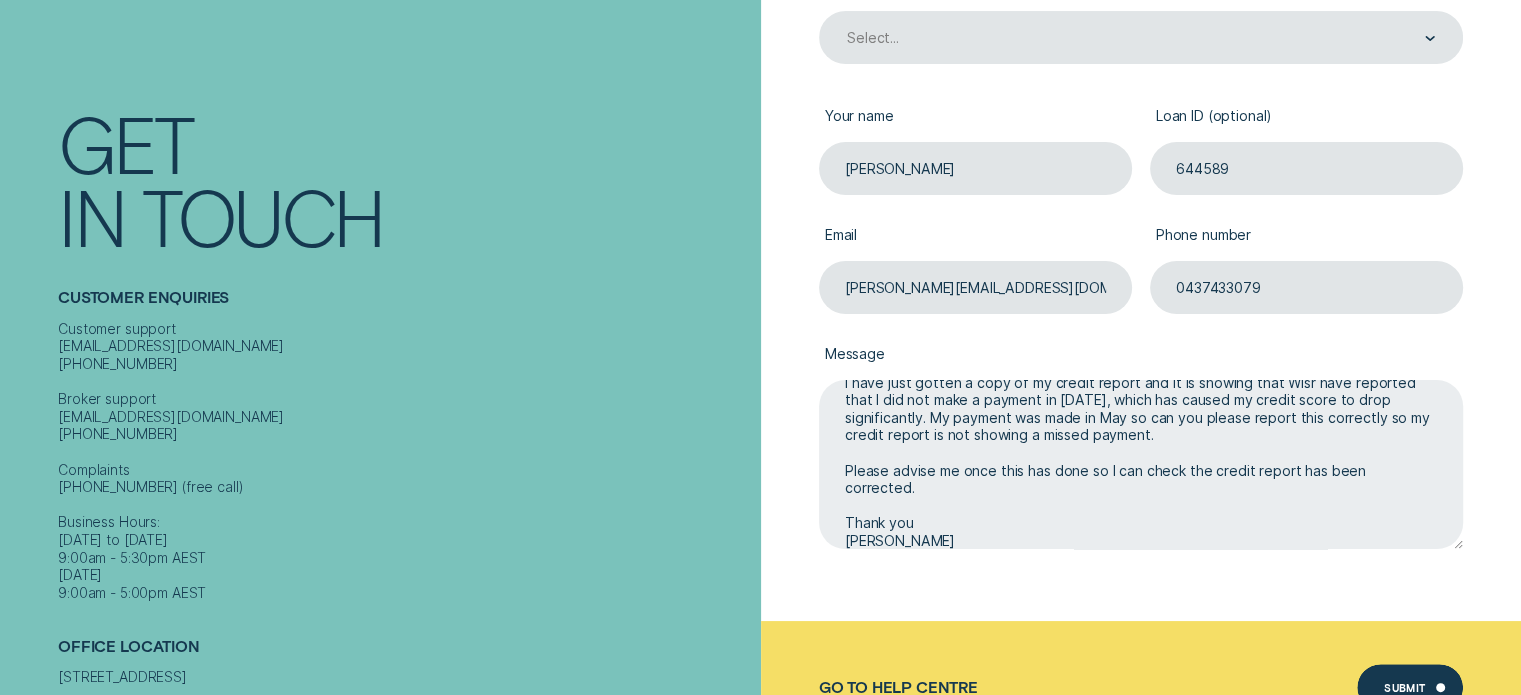 drag, startPoint x: 1131, startPoint y: 425, endPoint x: 1182, endPoint y: 430, distance: 51.24451 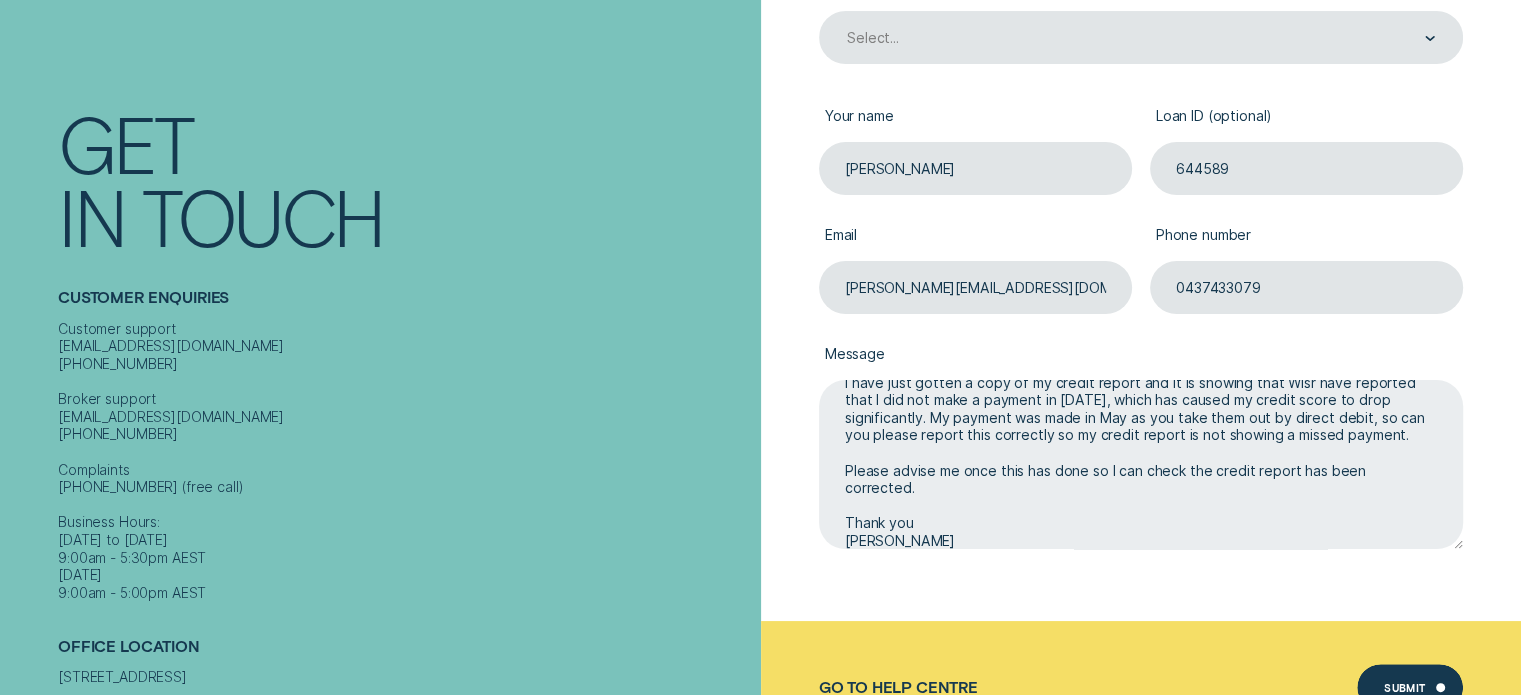 click on "Good morning,
I have just gotten a copy of my credit report and it is showing that Wisr have reported that I did not make a payment in May 2025, which has caused my credit score to drop significantly. My payment was made in May as you take them out by direct debit, so can you please report this correctly so my credit report is not showing a missed payment.
Please advise me once this has done so I can check the credit report has been corrected.
Thank you
Michelle Bovis" at bounding box center [1141, 464] 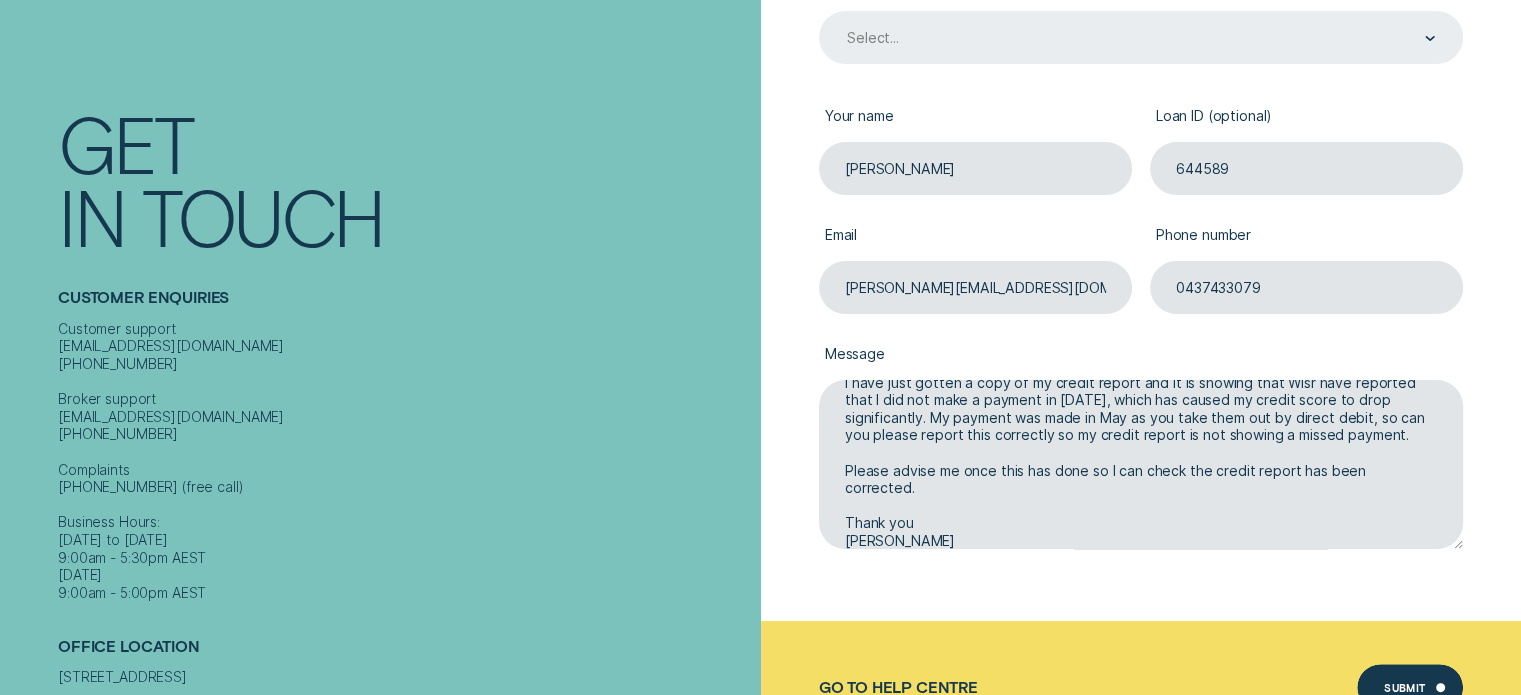 type on "Good morning,
I have just gotten a copy of my credit report and it is showing that Wisr have reported that I did not make a payment in May 2025, which has caused my credit score to drop significantly. My payment was made in May as you take them out by direct debit, so can you please report this correctly so my credit report is not showing a missed payment.
Please advise me once this has done so I can check the credit report has been corrected.
Thank you
Michelle Bovis" 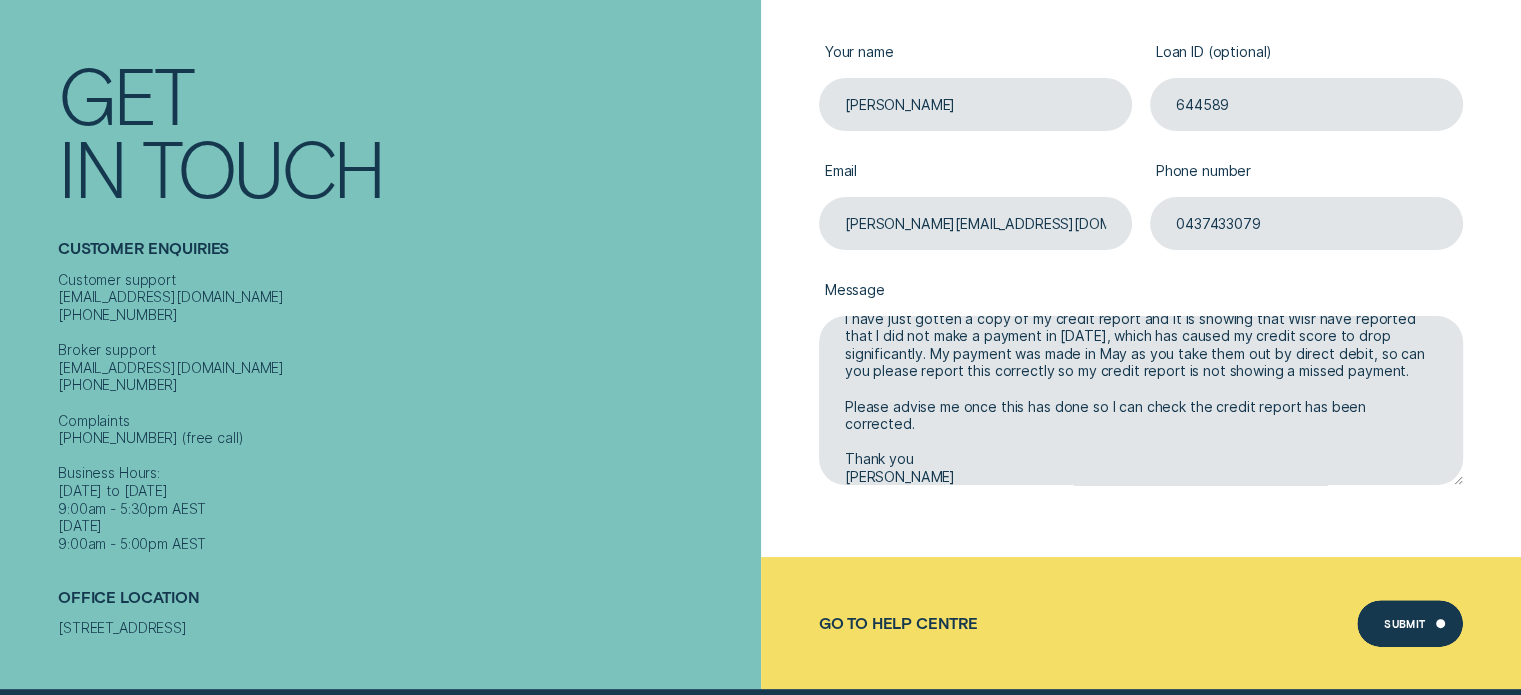 scroll, scrollTop: 500, scrollLeft: 0, axis: vertical 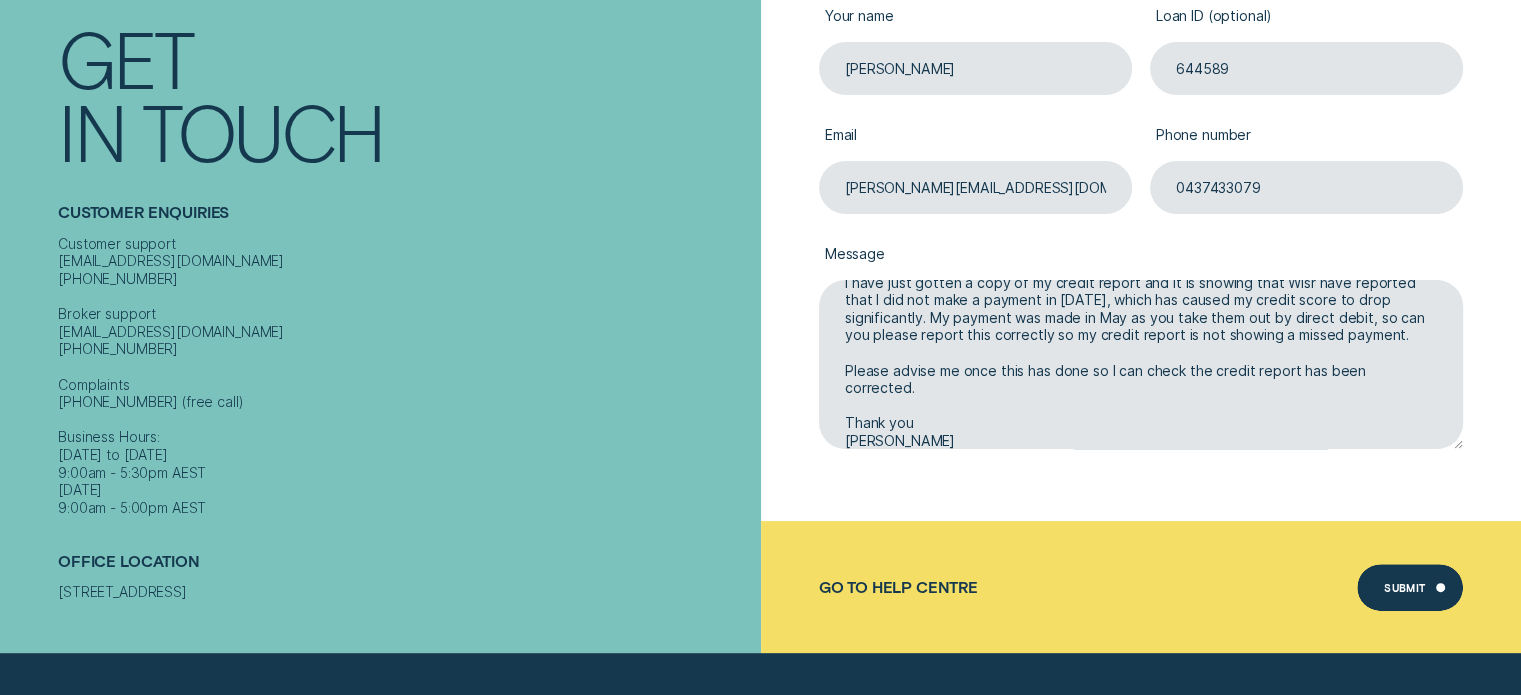click on "Submit" at bounding box center [1405, 589] 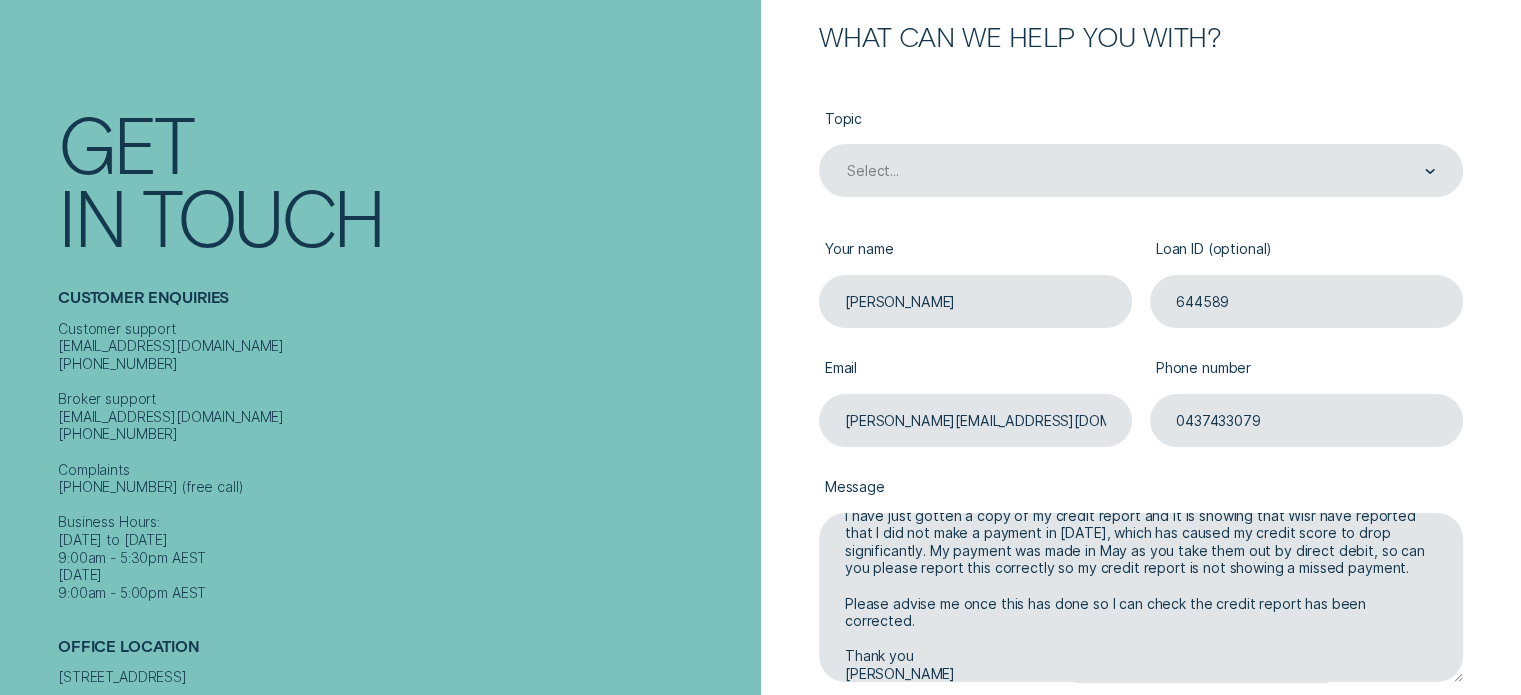 scroll, scrollTop: 265, scrollLeft: 0, axis: vertical 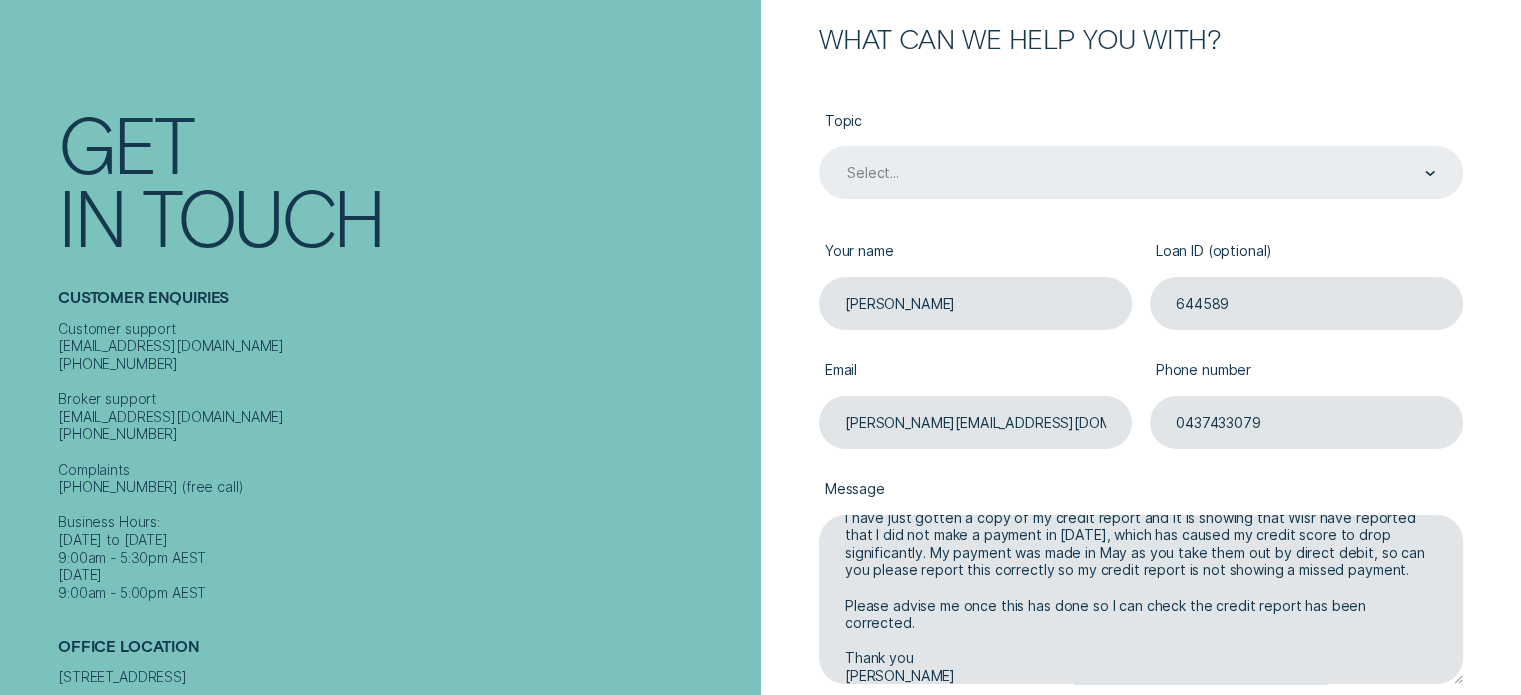 click on "Select..." at bounding box center [1140, 173] 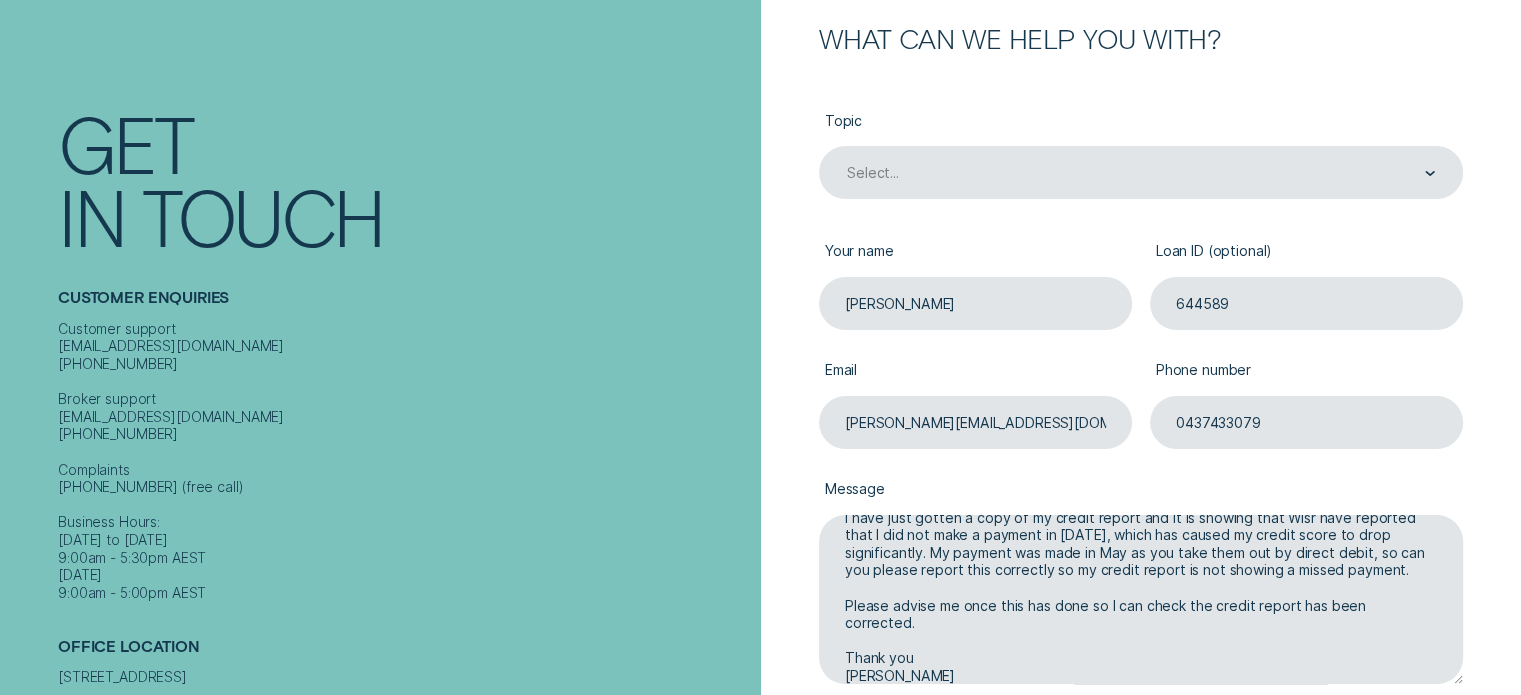 click on "What can we help you with? Topic Select... Your name Michelle Bovis Loan ID (optional) 644589 Email michelle.bovis@yahoo.com.au Phone number 0437433079 Message Good morning,
I have just gotten a copy of my credit report and it is showing that Wisr have reported that I did not make a payment in May 2025, which has caused my credit score to drop significantly. My payment was made in May as you take them out by direct debit, so can you please report this correctly so my credit report is not showing a missed payment.
Please advise me once this has done so I can check the credit report has been corrected.
Thank you
Michelle Bovis" at bounding box center (1116, 390) 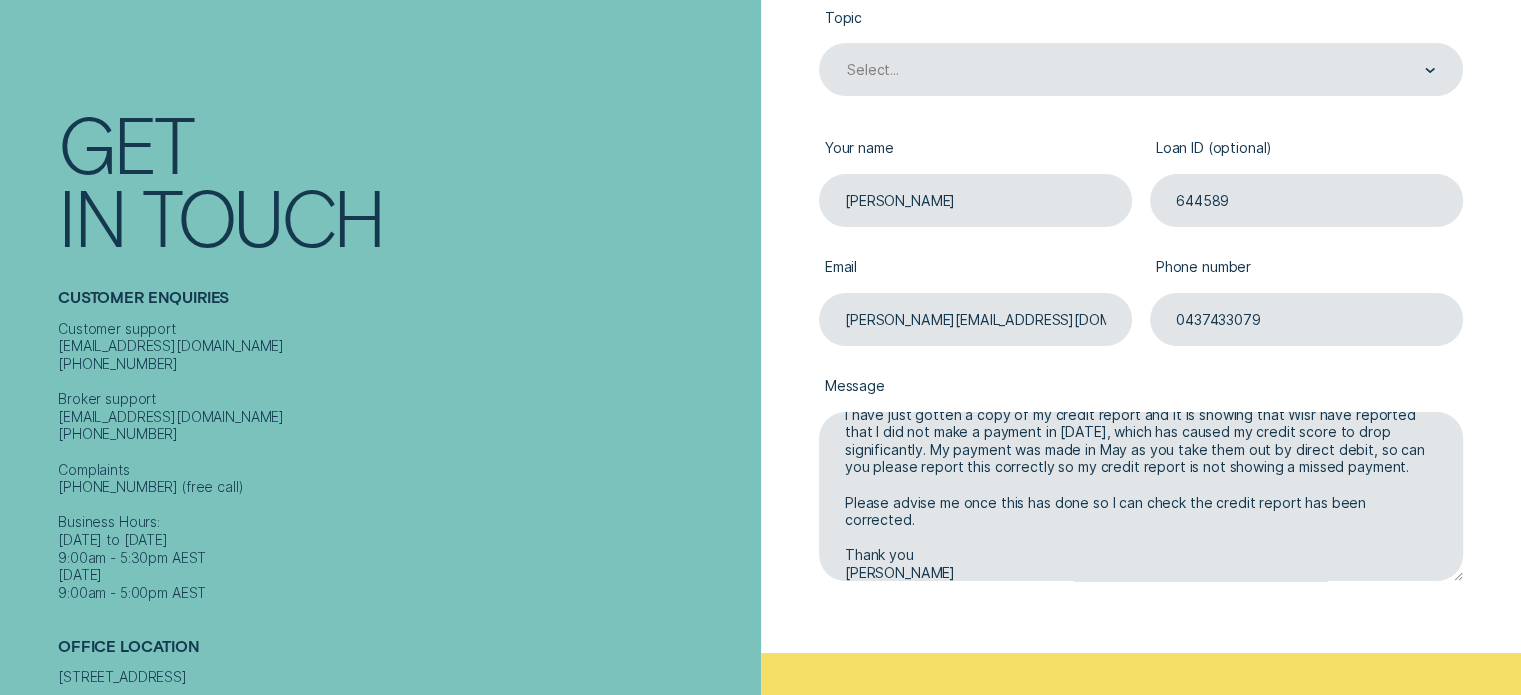 scroll, scrollTop: 265, scrollLeft: 0, axis: vertical 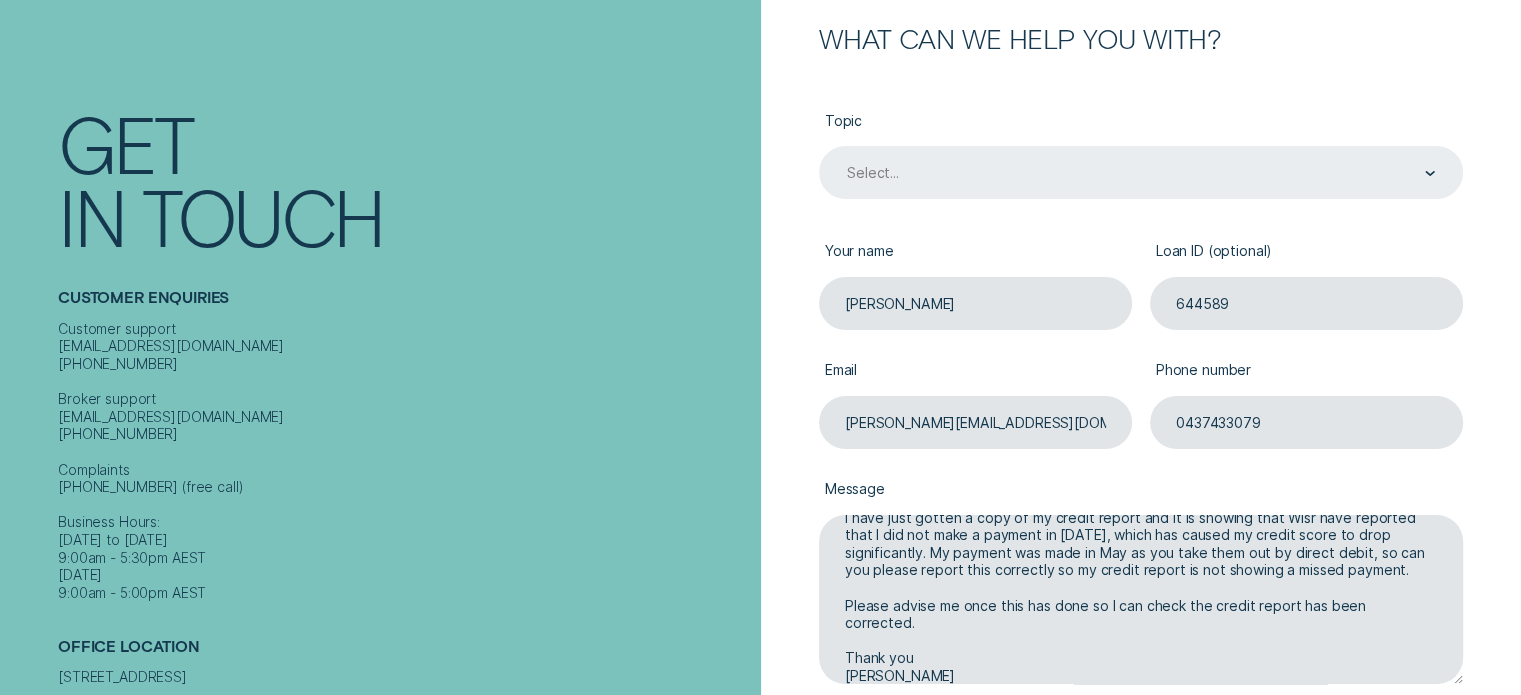 drag, startPoint x: 1098, startPoint y: 198, endPoint x: 1095, endPoint y: 181, distance: 17.262676 